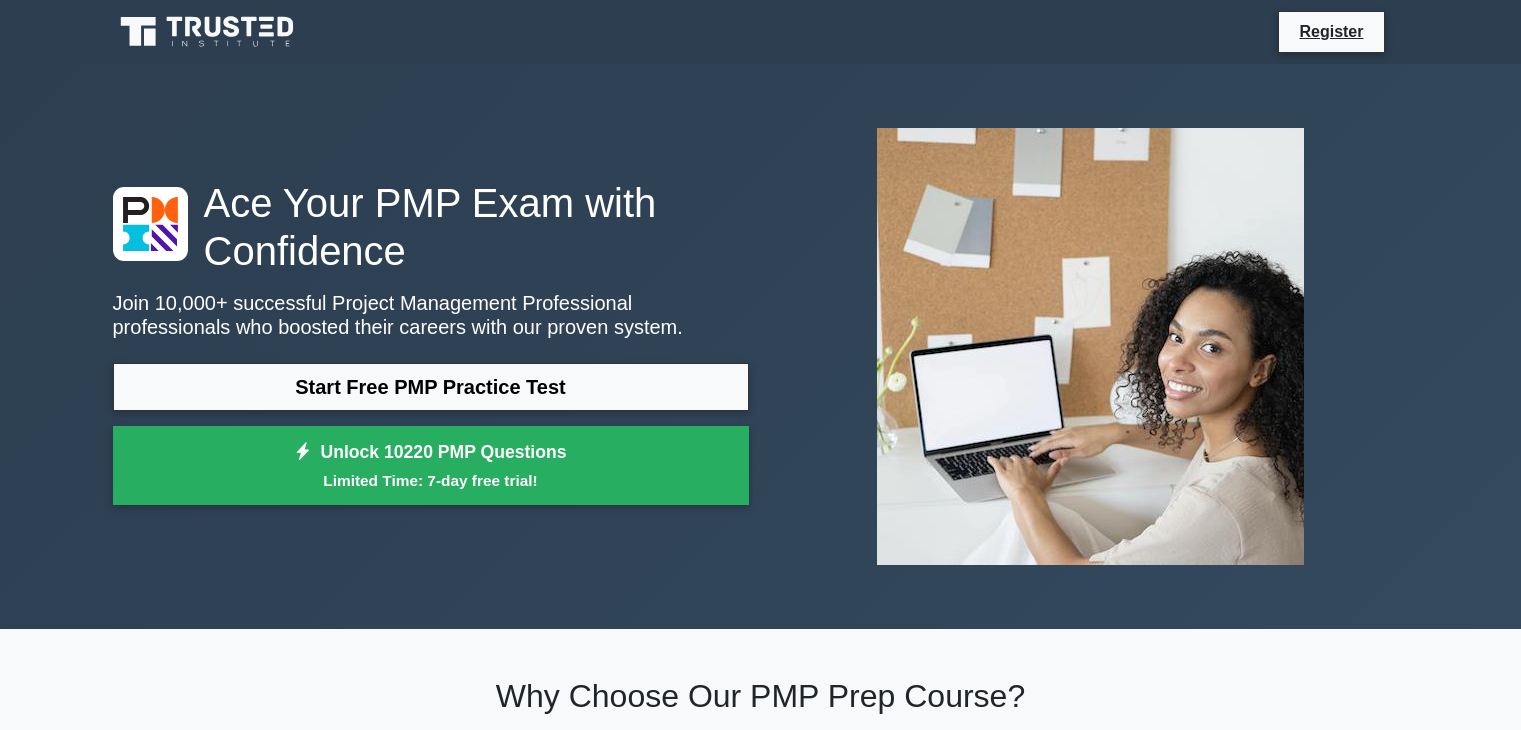 scroll, scrollTop: 0, scrollLeft: 0, axis: both 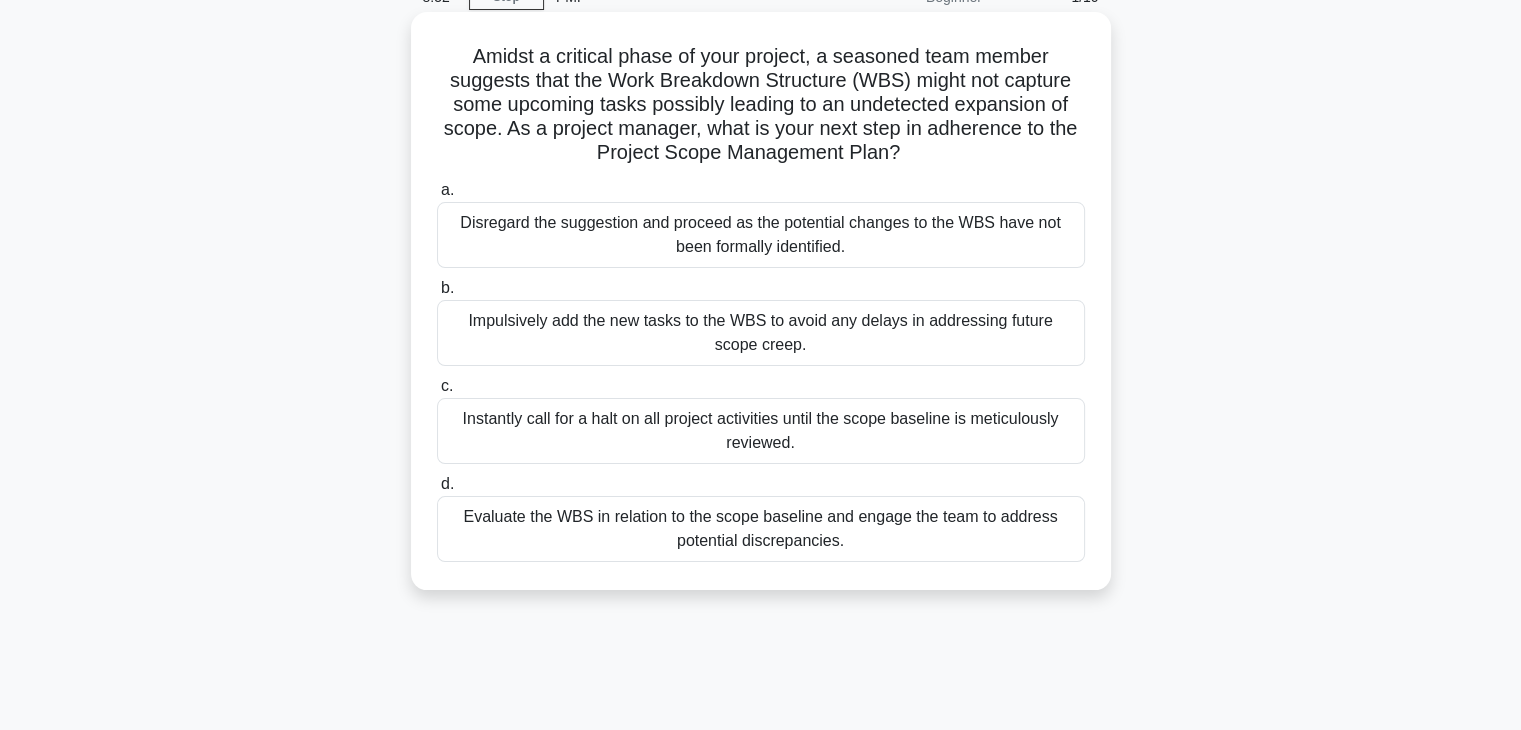 click on "Evaluate the WBS in relation to the scope baseline and engage the team to address potential discrepancies." at bounding box center [761, 529] 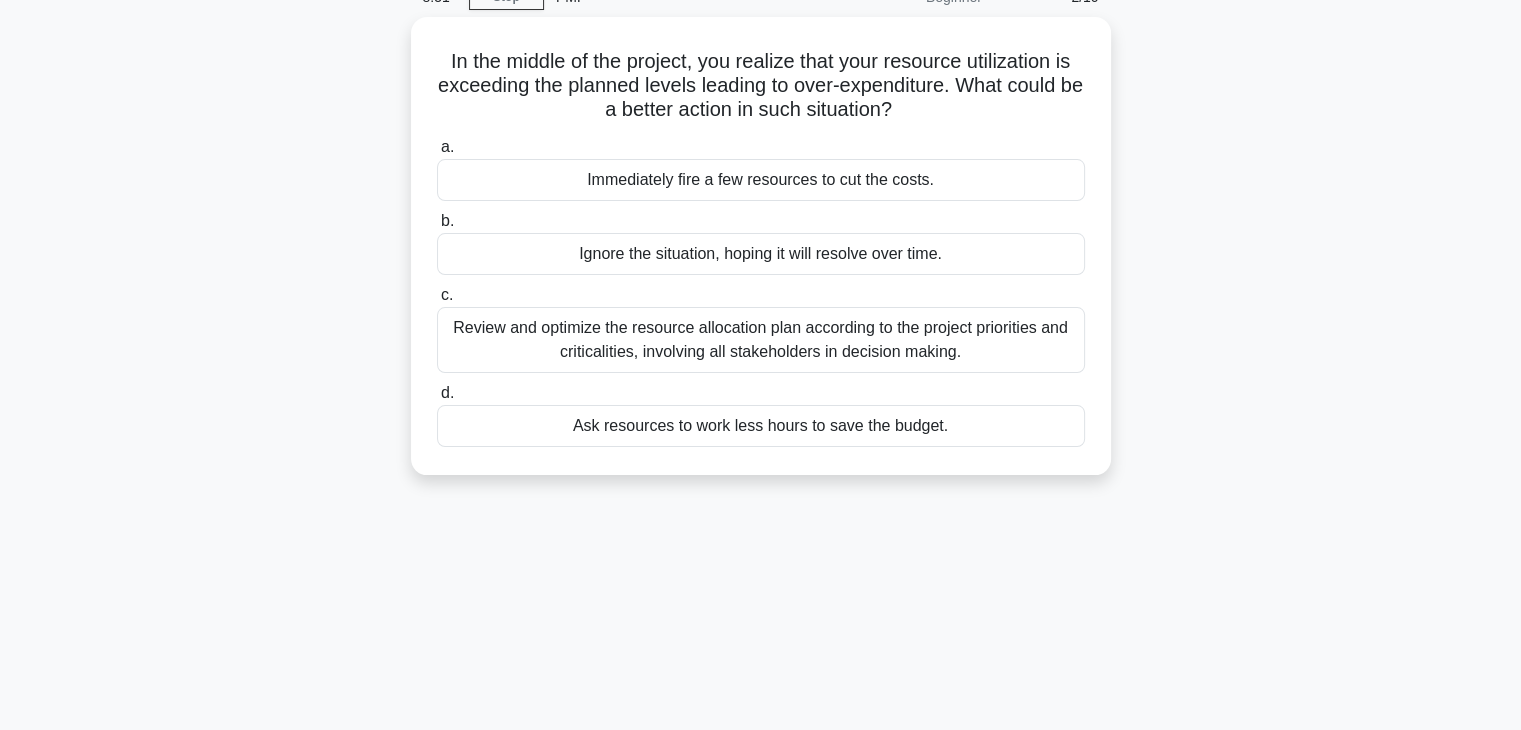 scroll, scrollTop: 0, scrollLeft: 0, axis: both 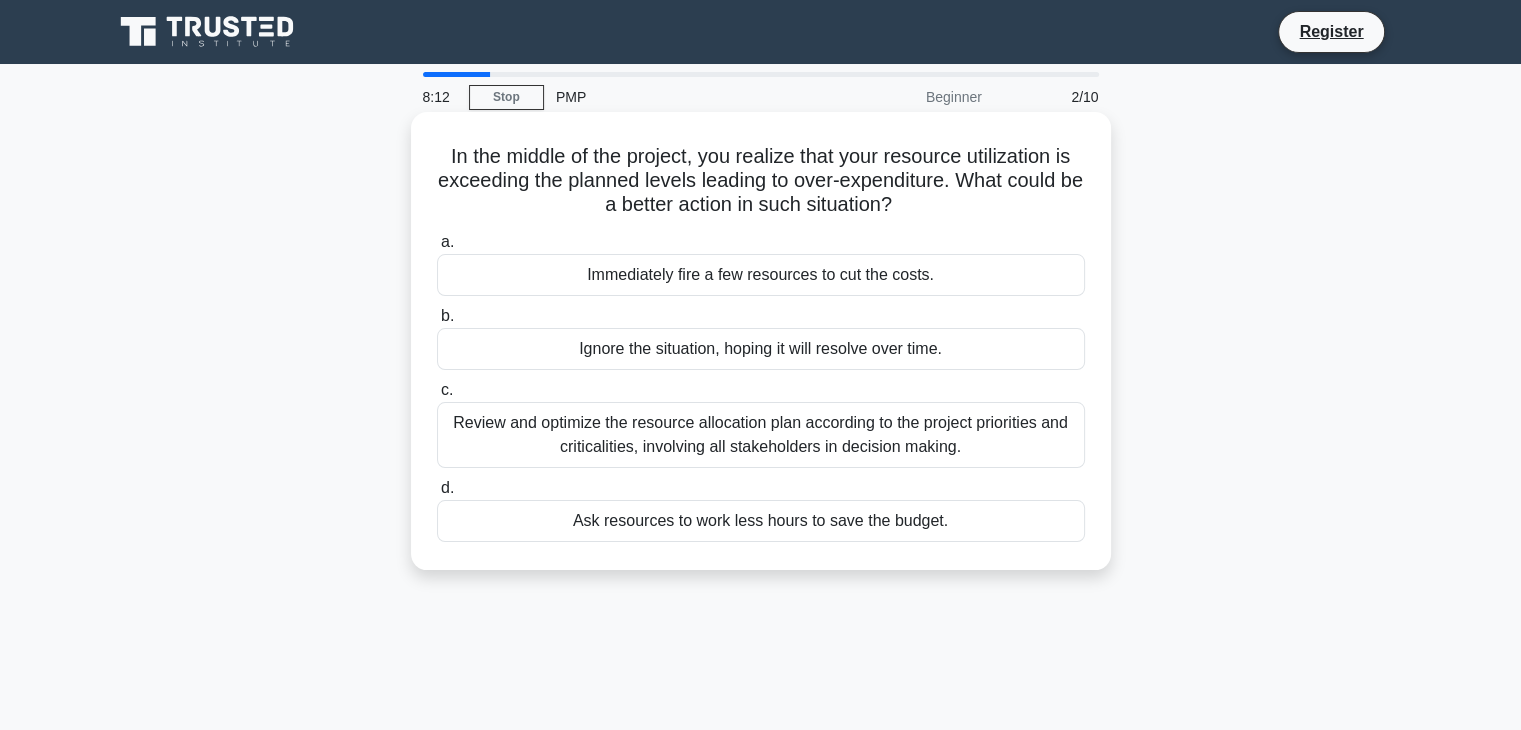 click on "Review and optimize the resource allocation plan according to the project priorities and criticalities, involving all stakeholders in decision making." at bounding box center [761, 435] 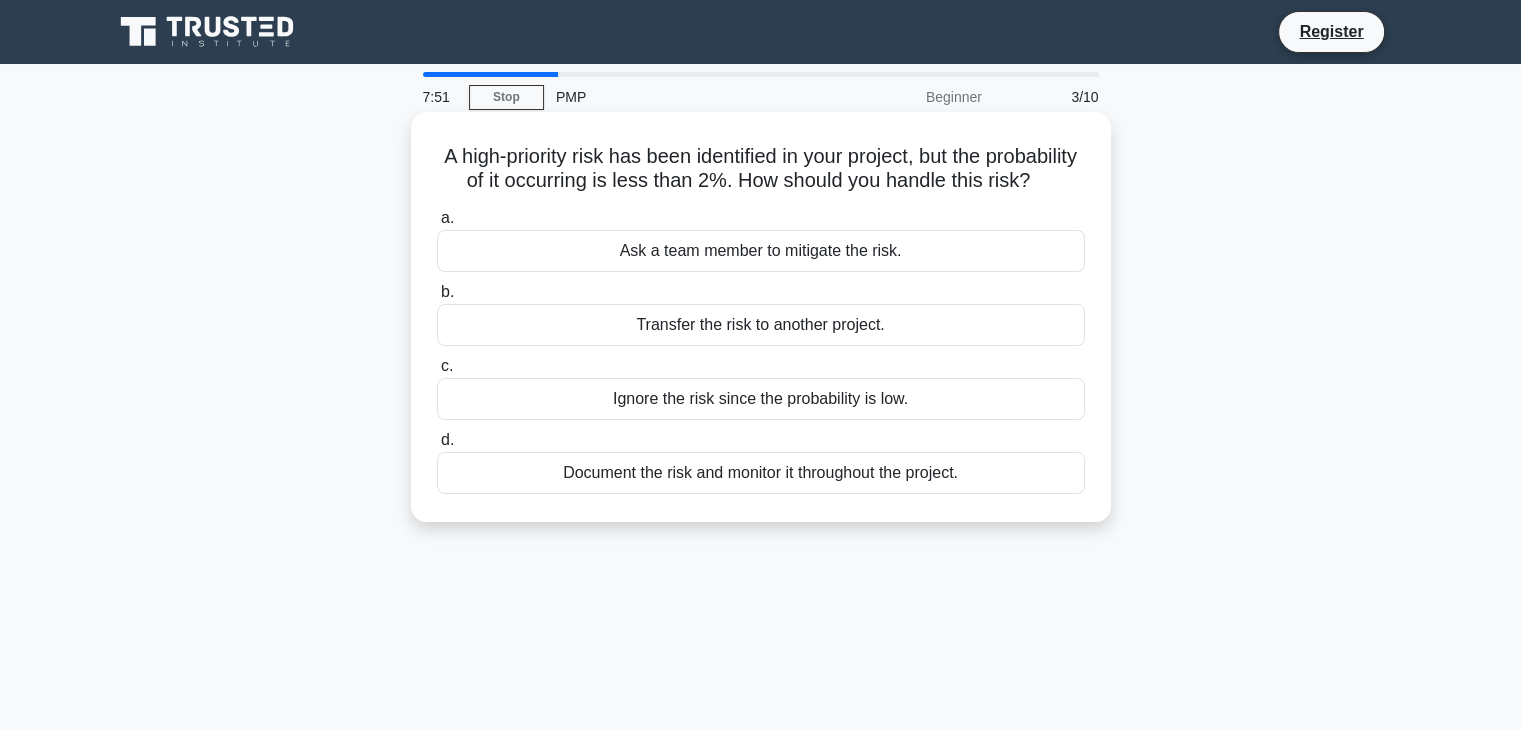 click on "Document the risk and monitor it throughout the project." at bounding box center (761, 473) 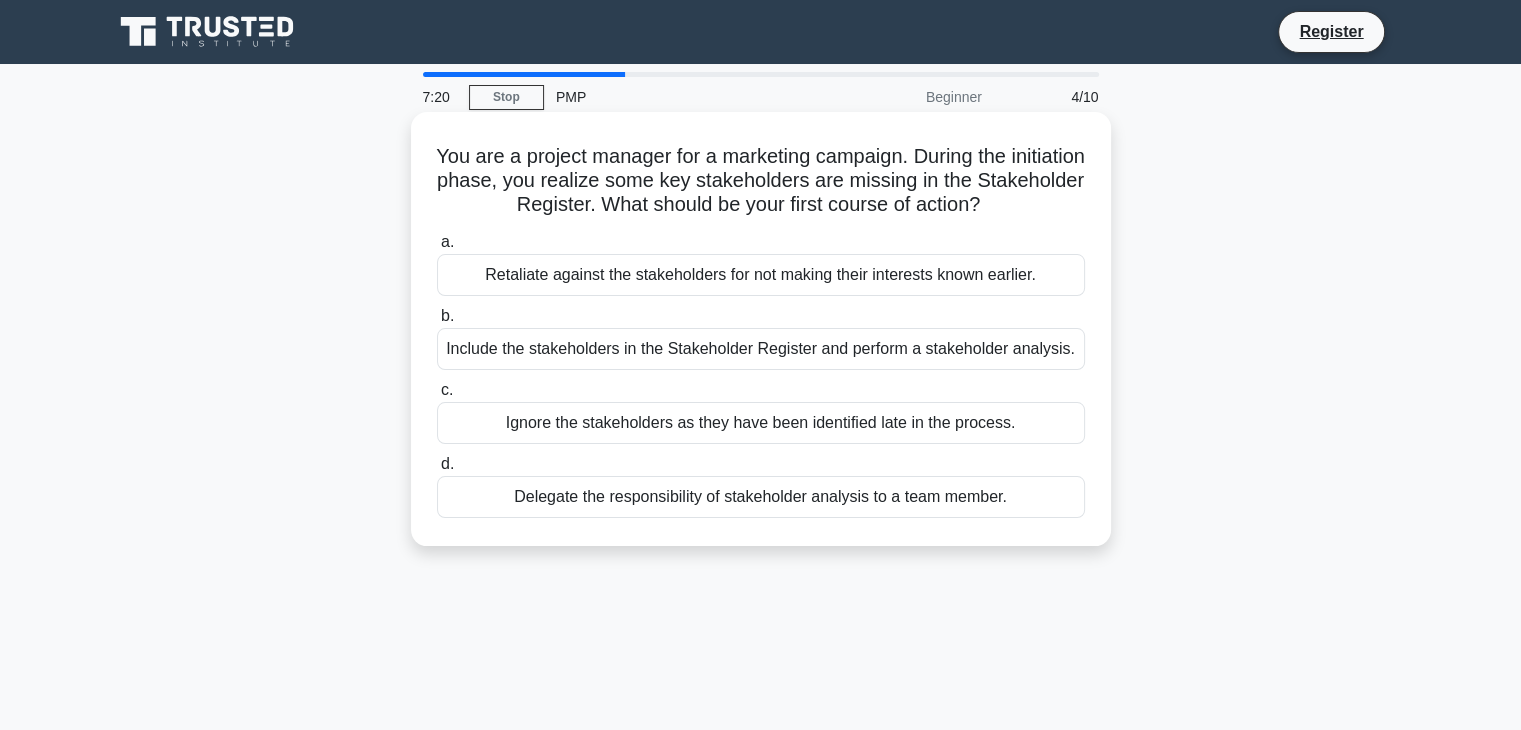 click on "Include the stakeholders in the Stakeholder Register and perform a stakeholder analysis." at bounding box center [761, 349] 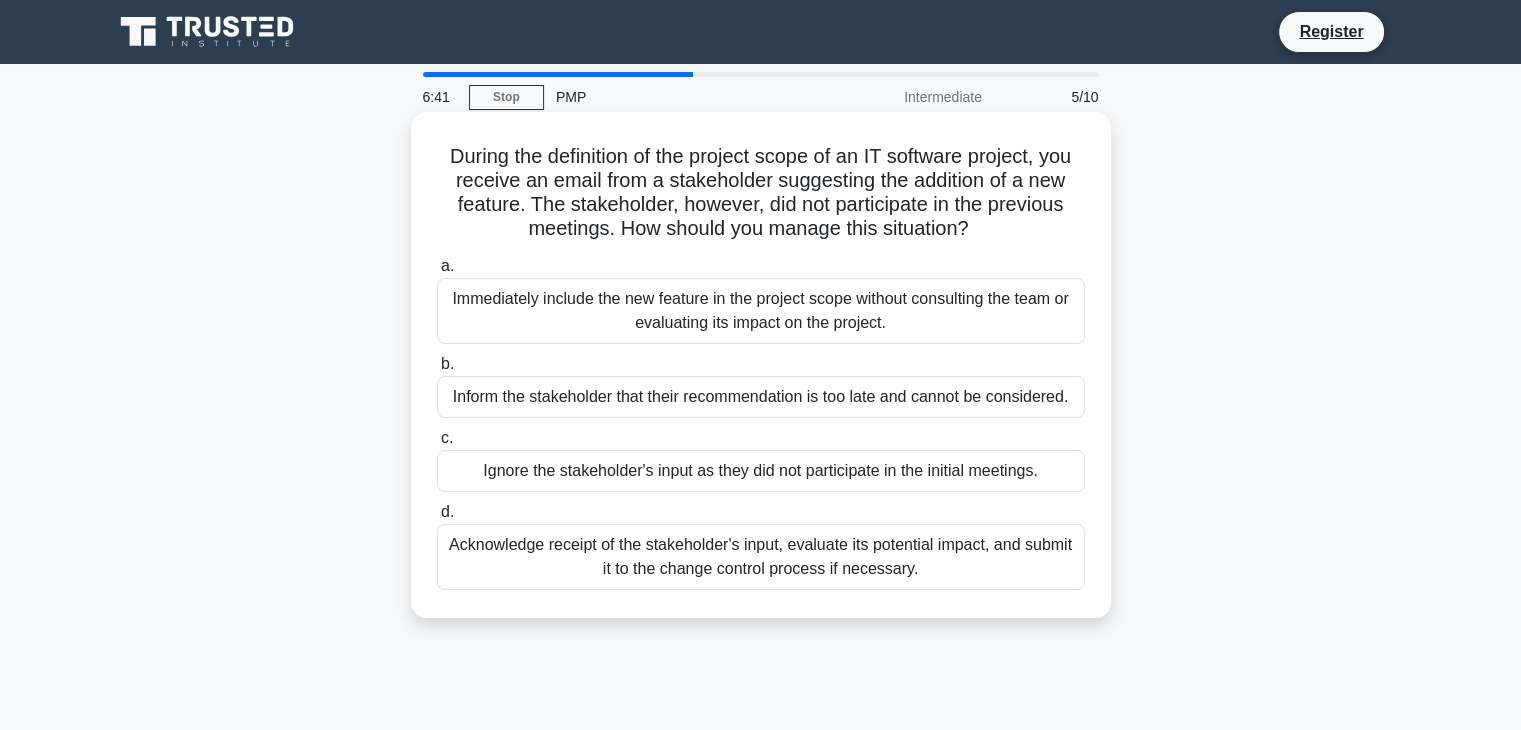 click on "Acknowledge receipt of the stakeholder's input, evaluate its potential impact, and submit it to the change control process if necessary." at bounding box center [761, 557] 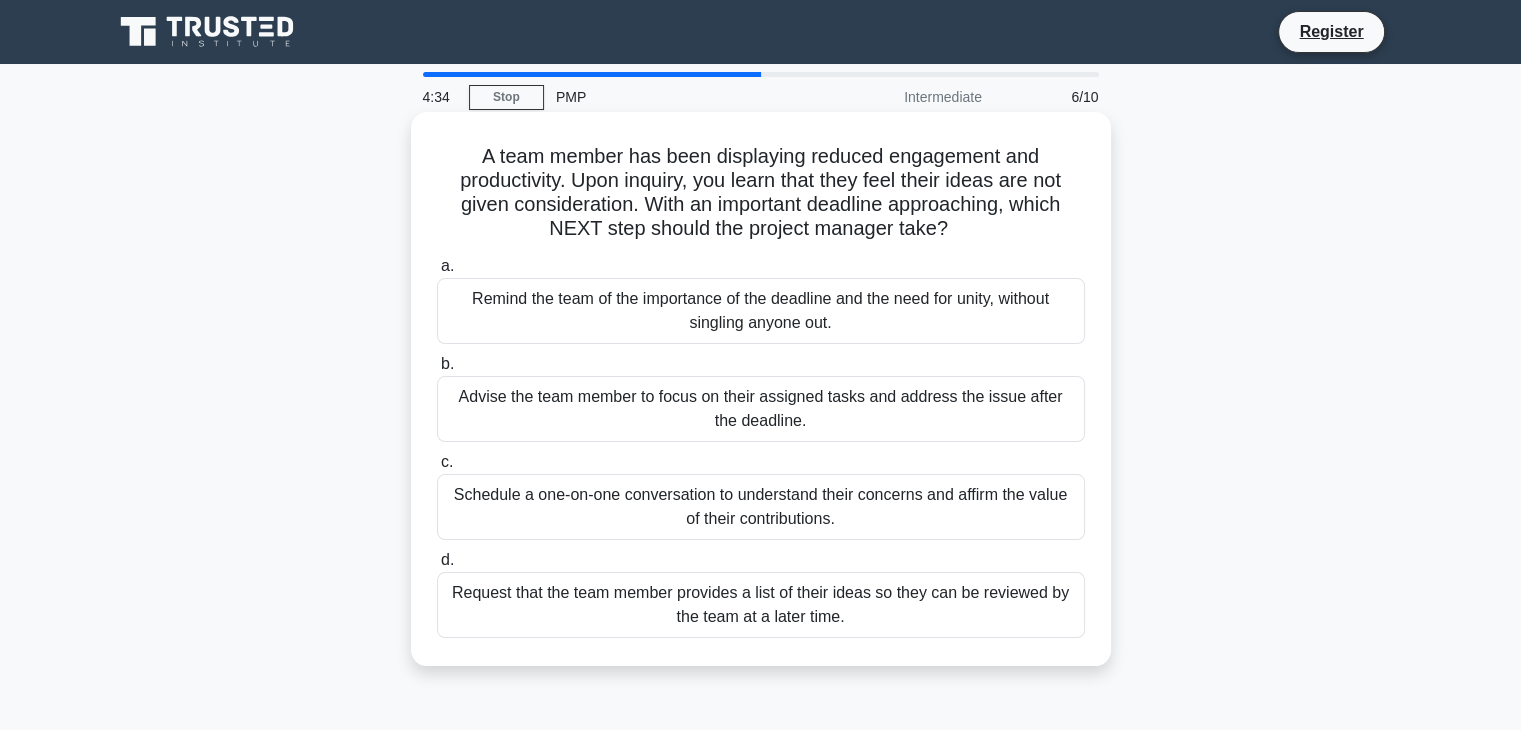 click on "Schedule a one-on-one conversation to understand their concerns and affirm the value of their contributions." at bounding box center (761, 507) 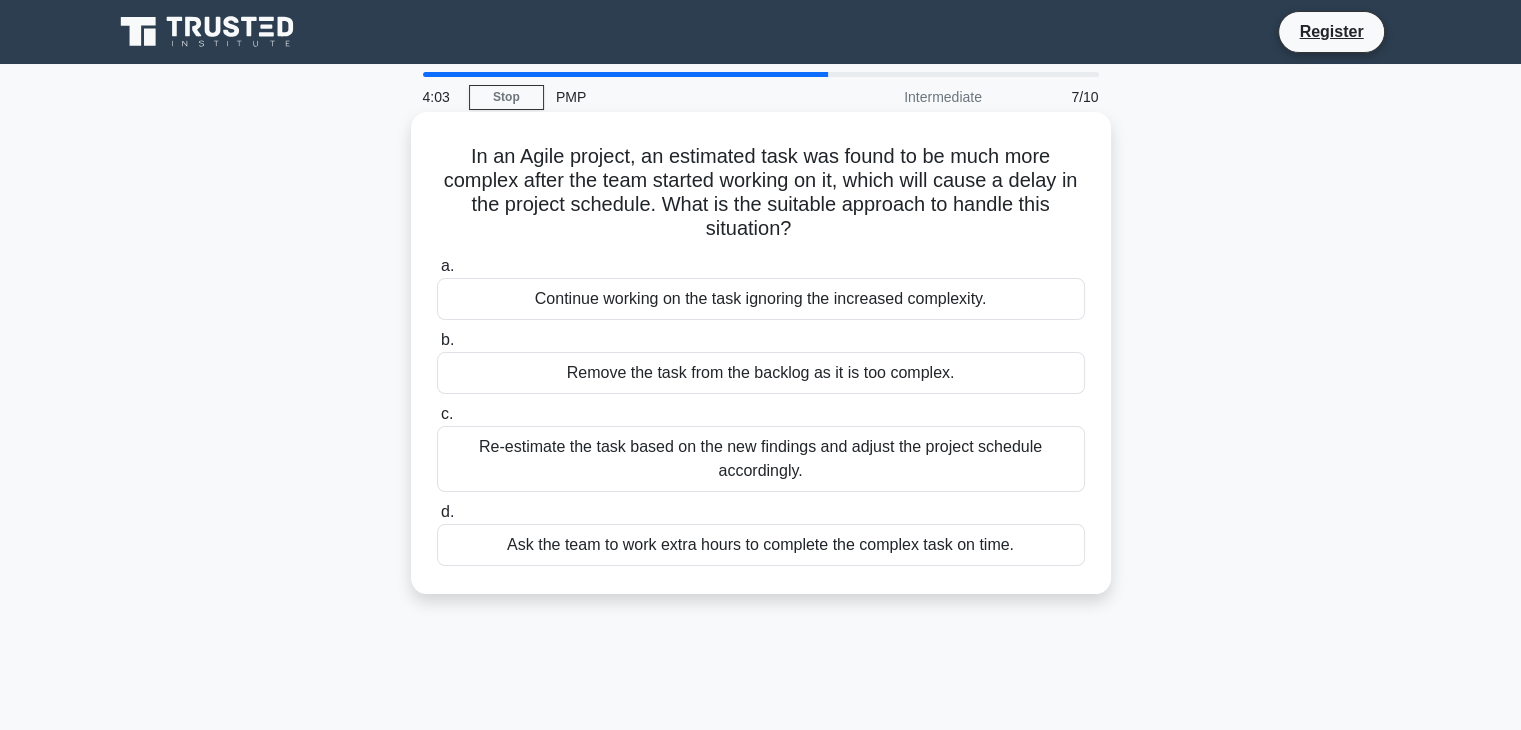 click on "Re-estimate the task based on the new findings and adjust the project schedule accordingly." at bounding box center (761, 459) 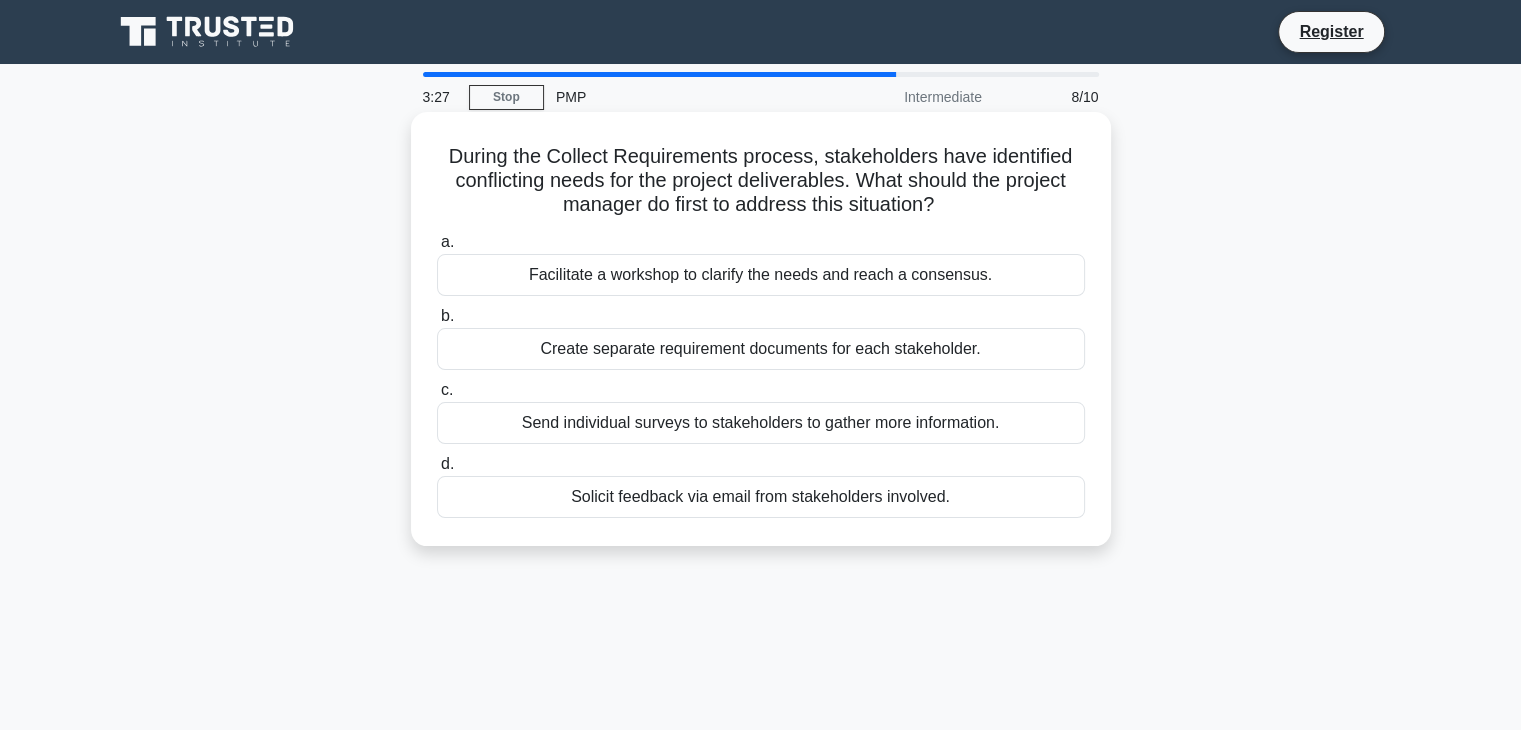 click on "Facilitate a workshop to clarify the needs and reach a consensus." at bounding box center [761, 275] 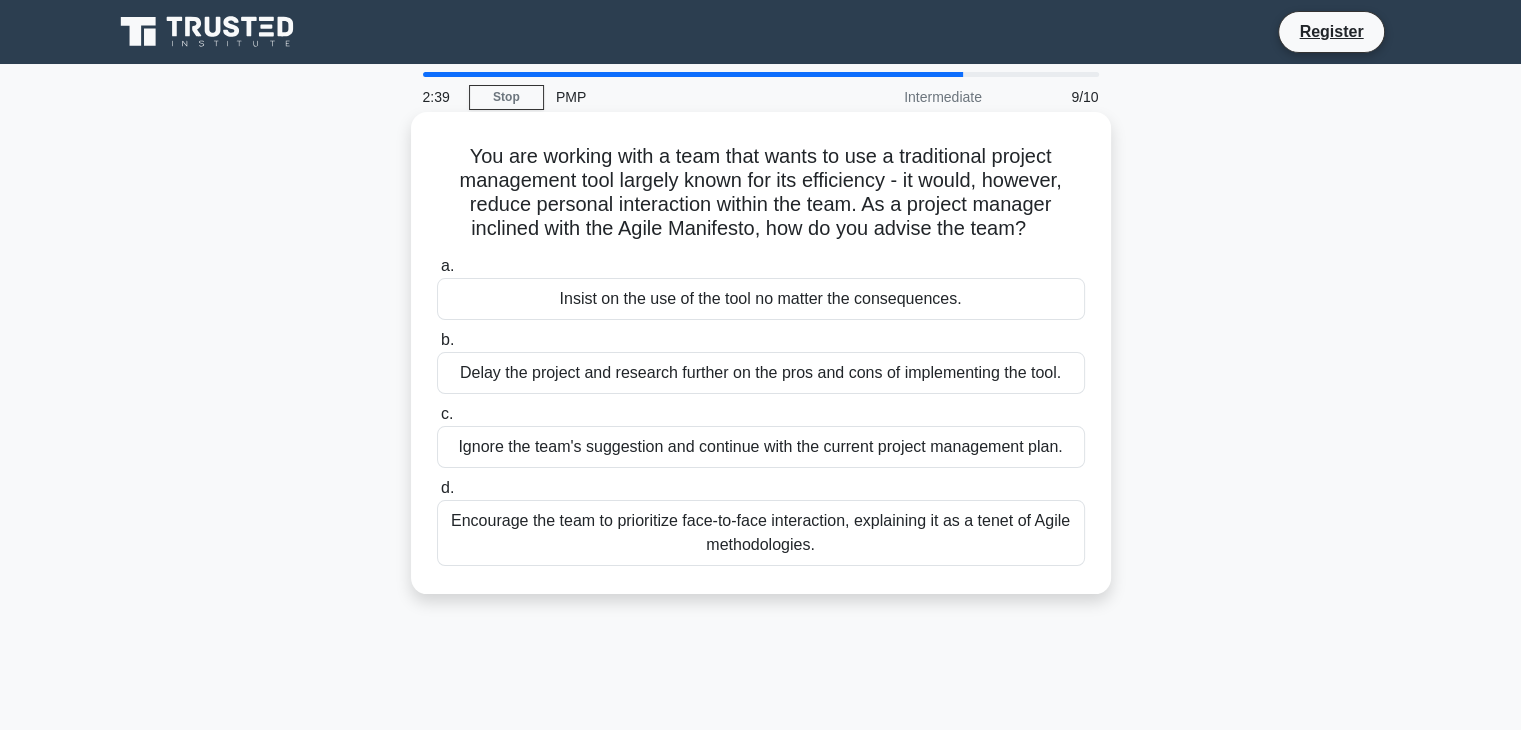 click on "Encourage the team to prioritize face-to-face interaction, explaining it as a tenet of Agile methodologies." at bounding box center [761, 533] 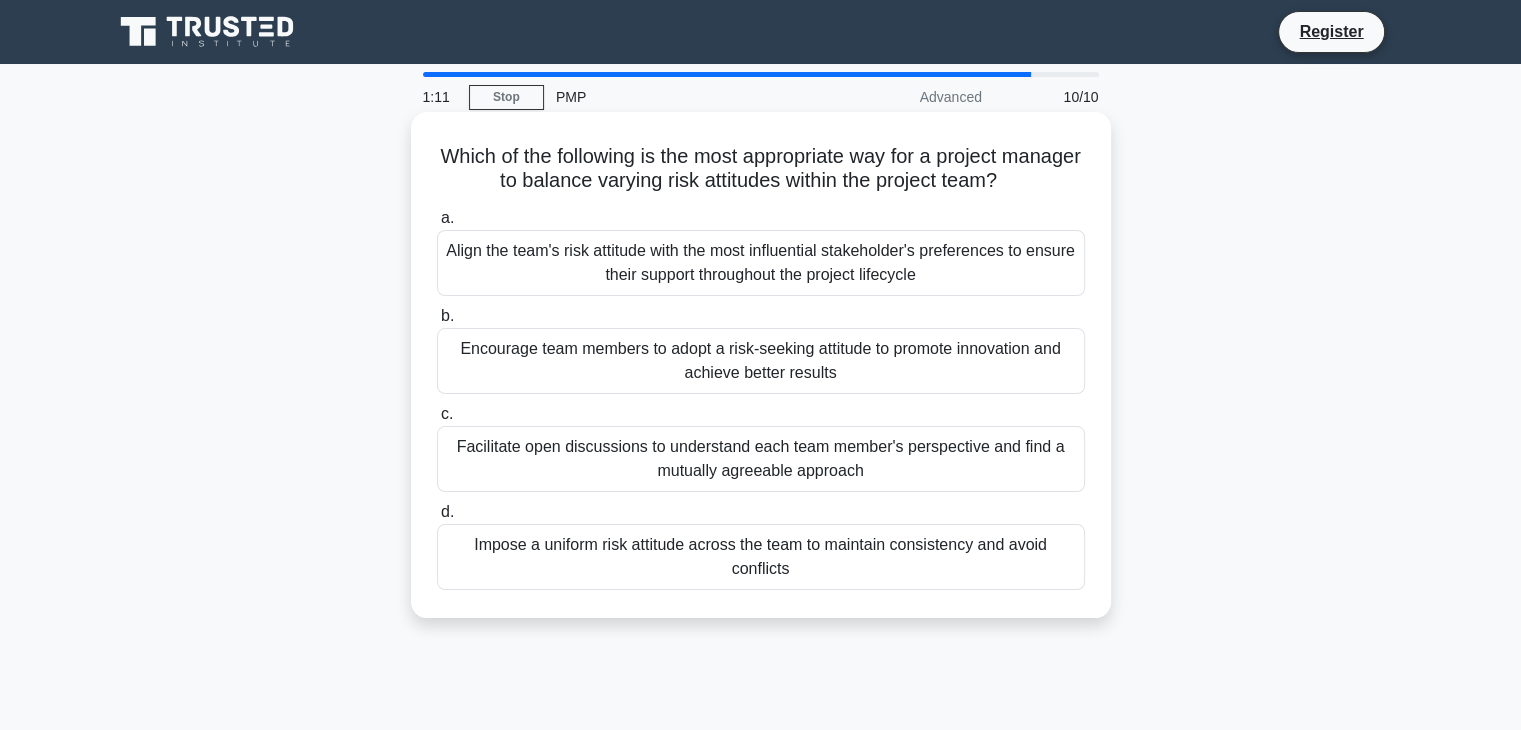 click on "Impose a uniform risk attitude across the team to maintain consistency and avoid conflicts" at bounding box center (761, 557) 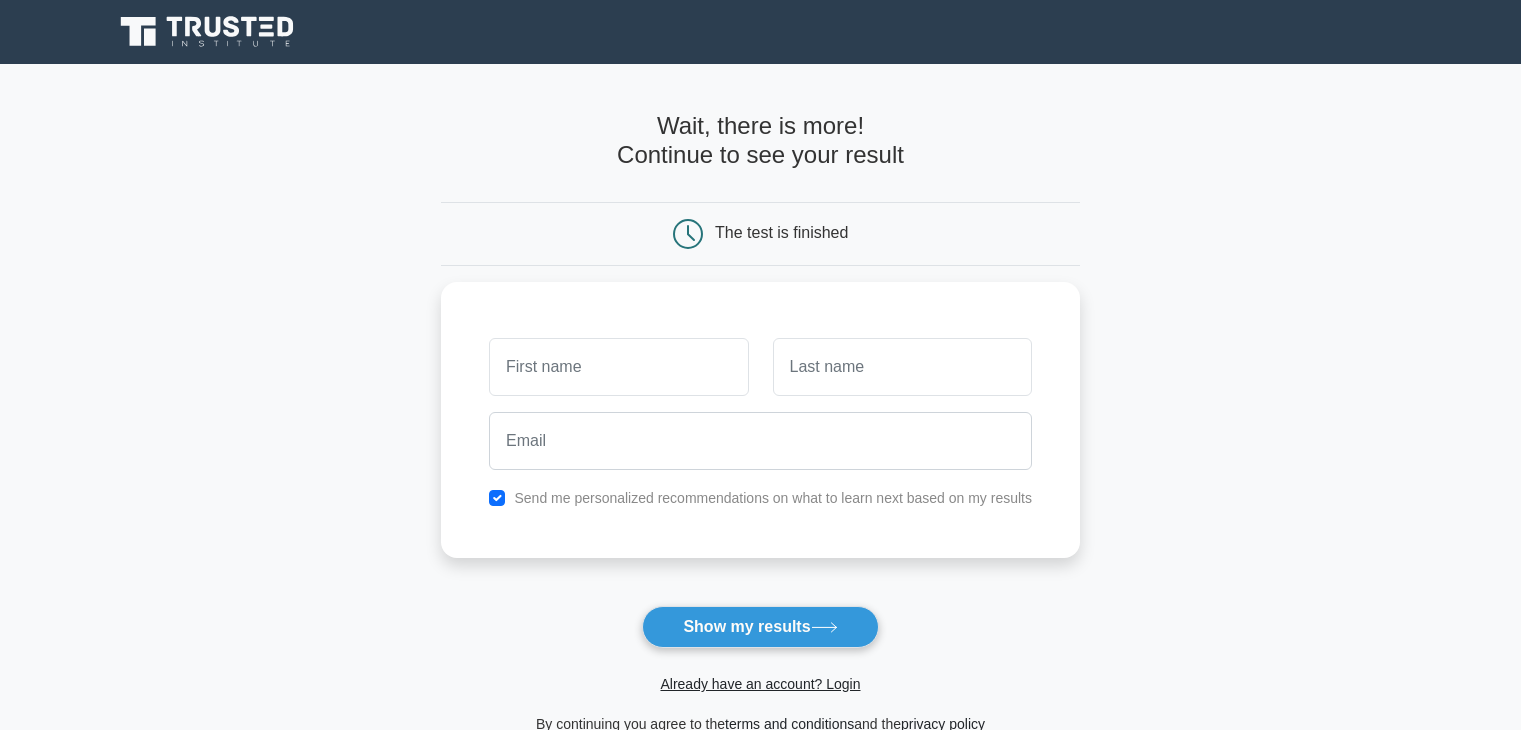 scroll, scrollTop: 0, scrollLeft: 0, axis: both 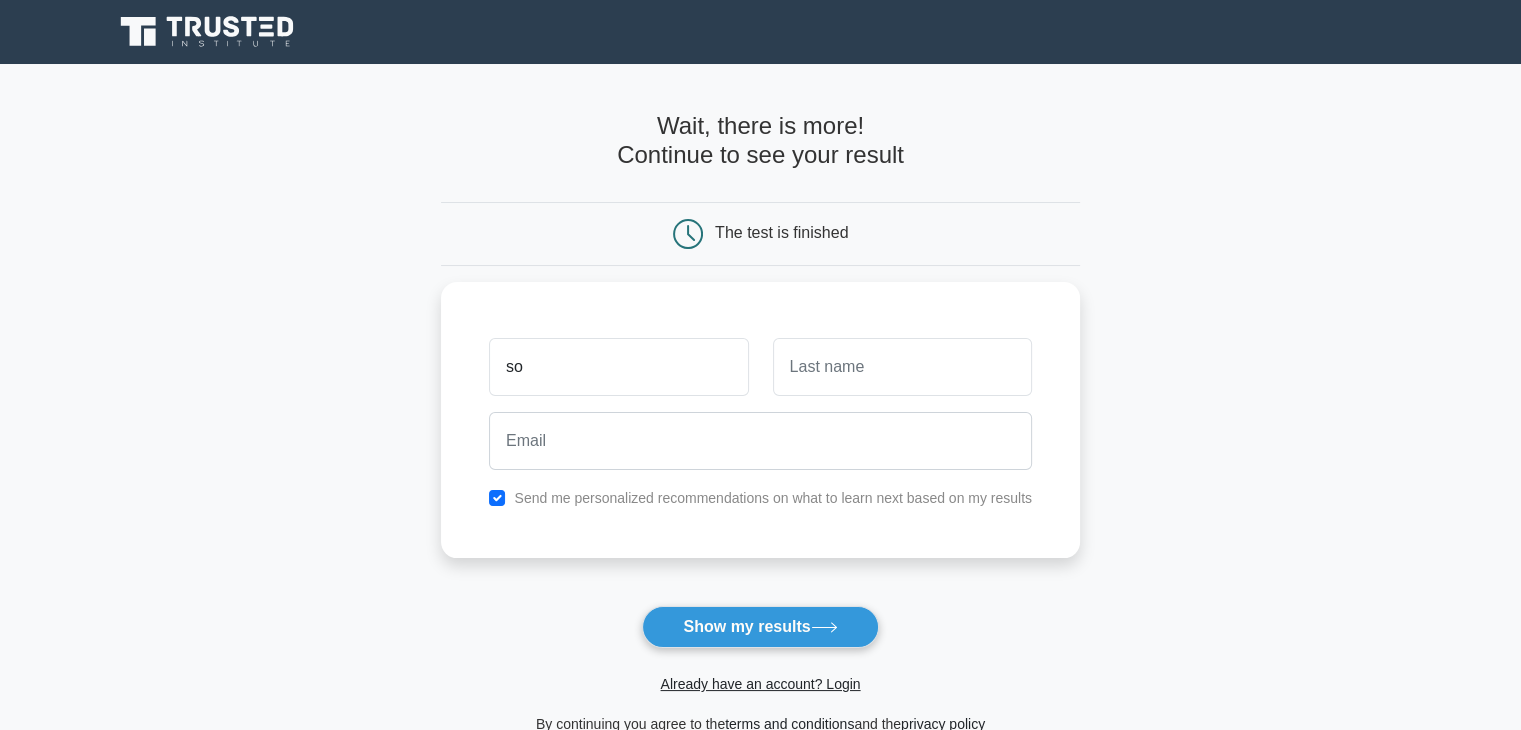 type on "s" 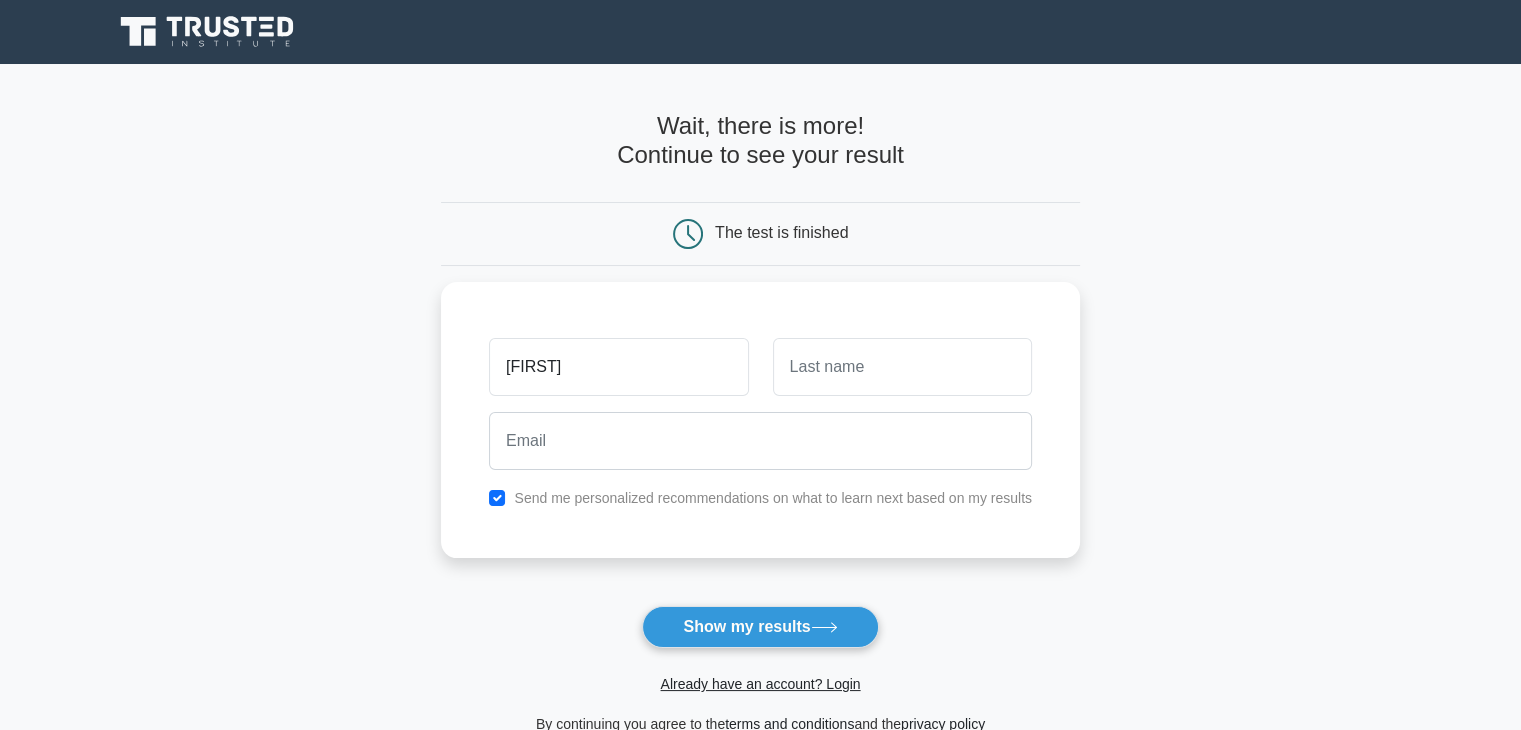 type on "andrey" 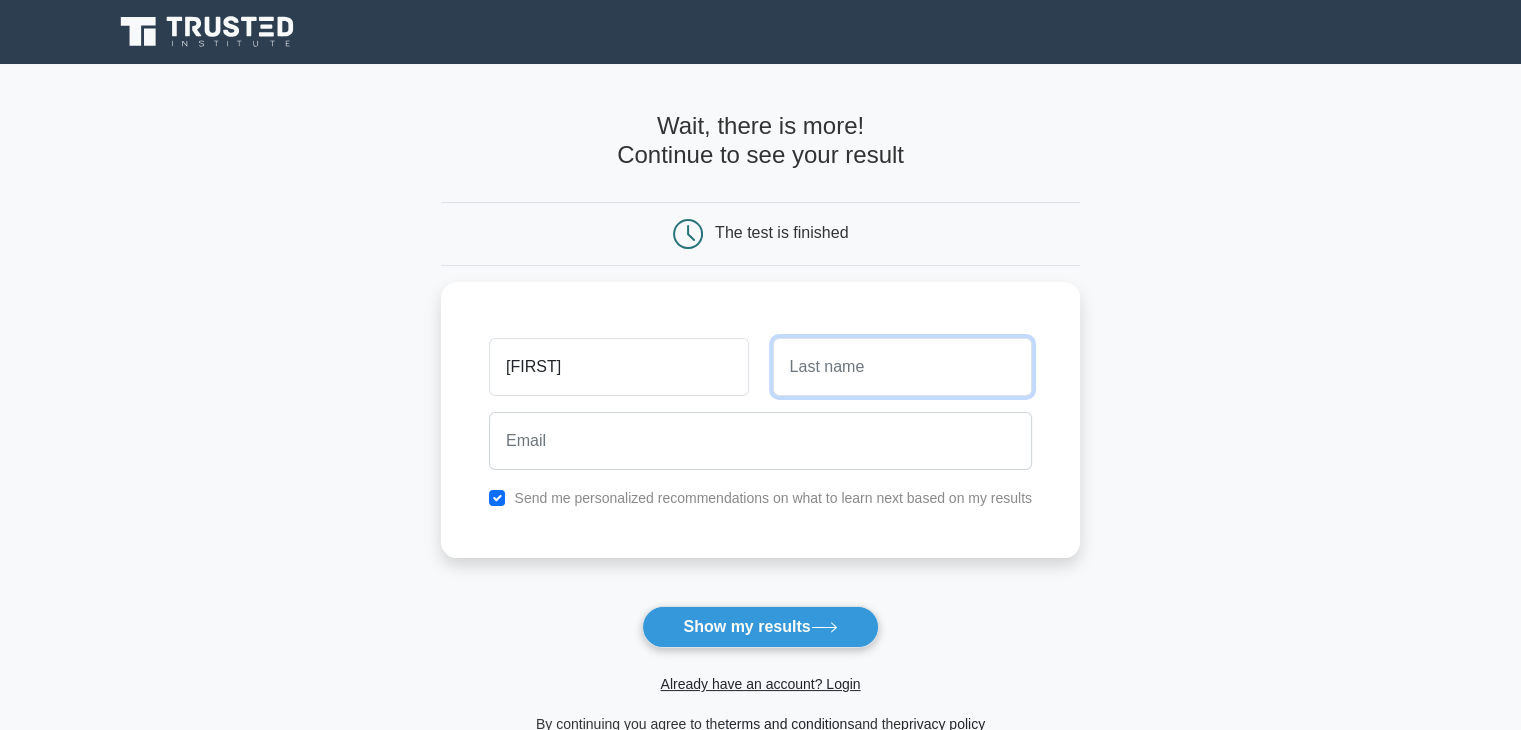 type on "s" 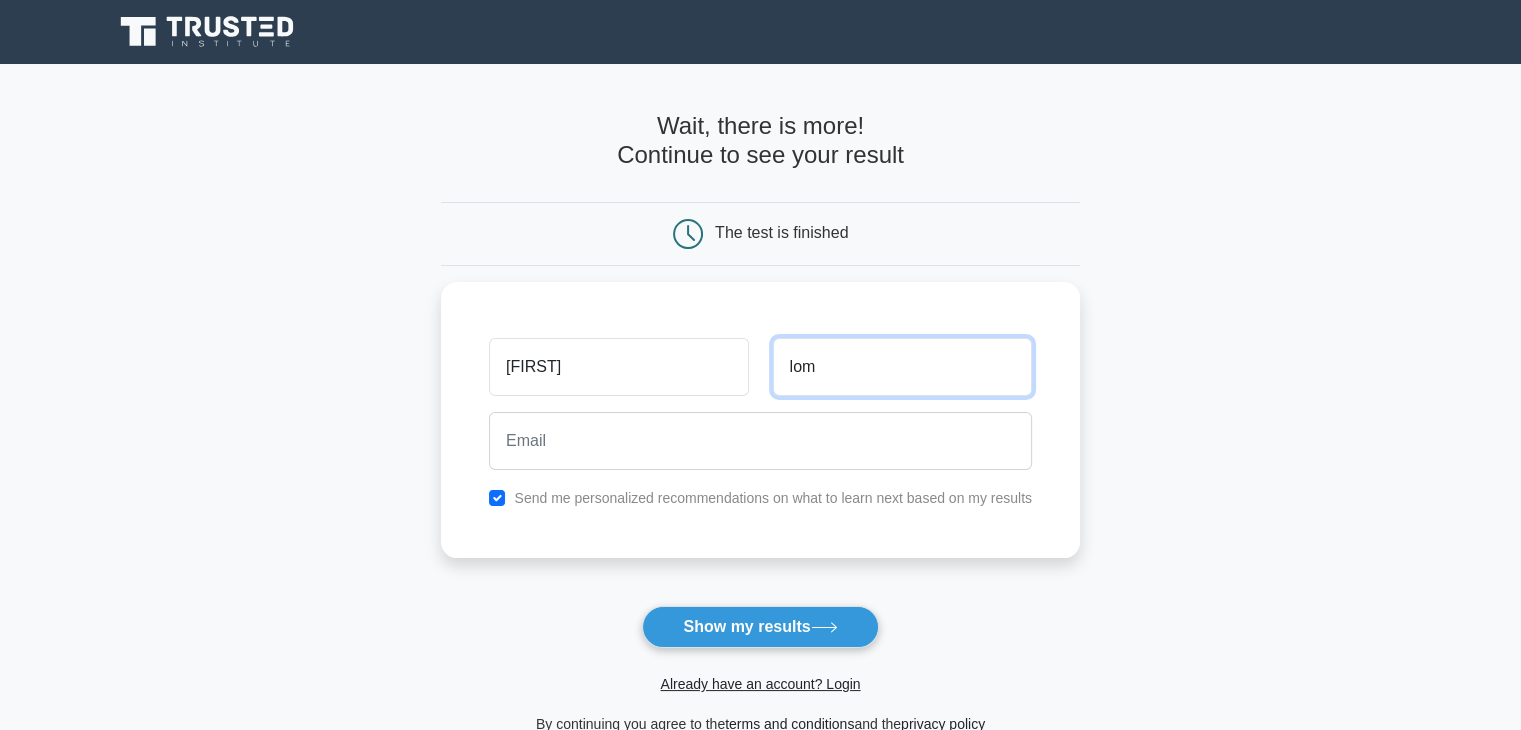 type on "lom" 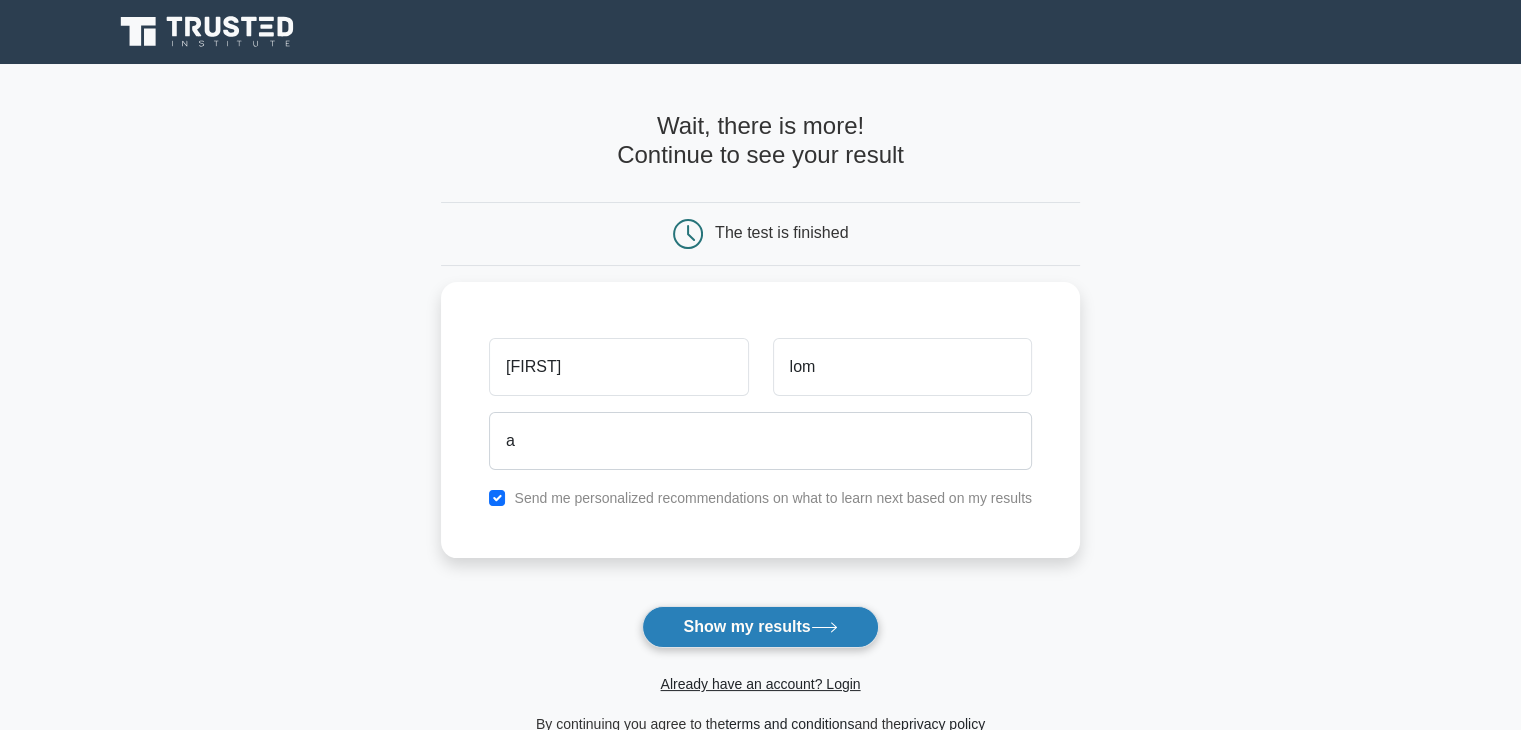 click on "Show my results" at bounding box center [760, 627] 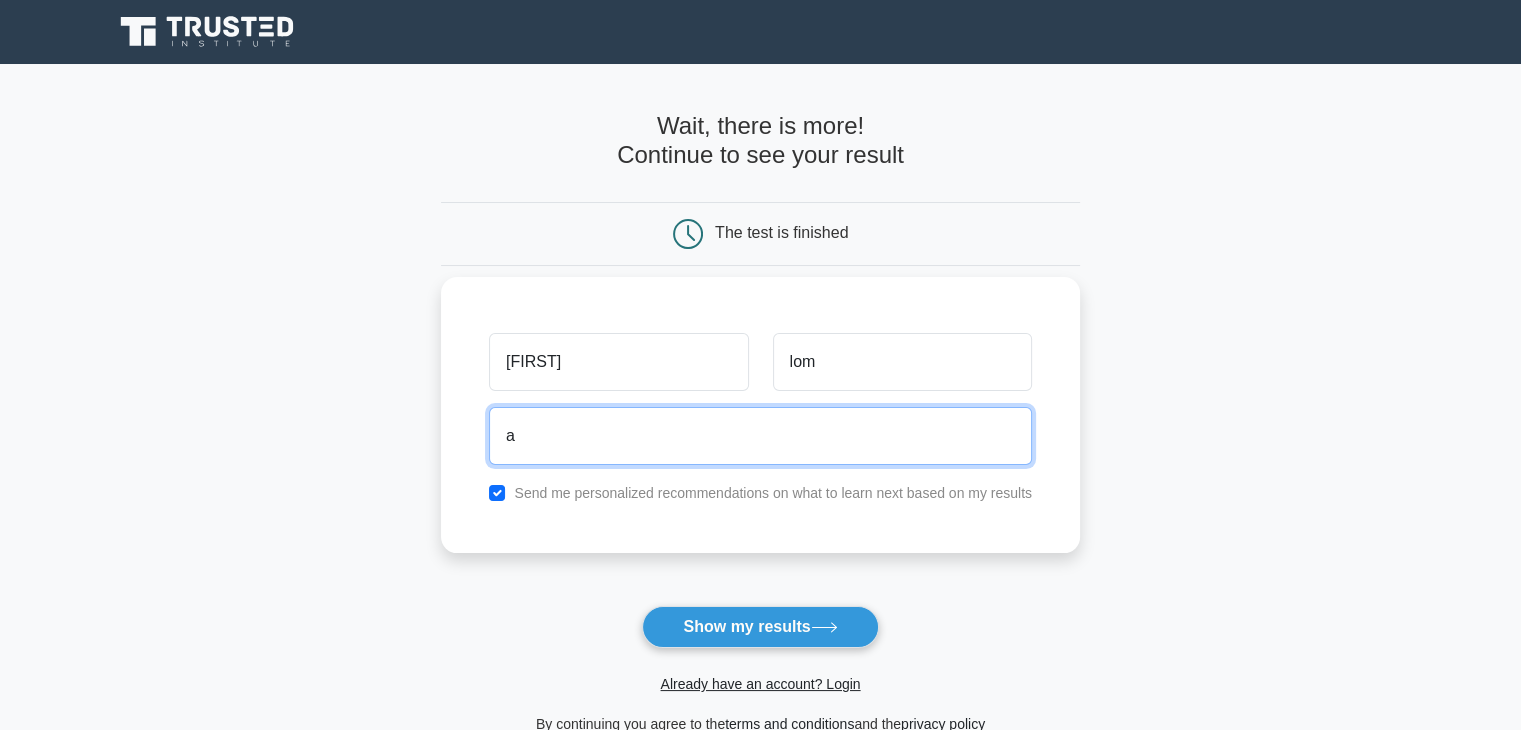 click on "a" at bounding box center (760, 436) 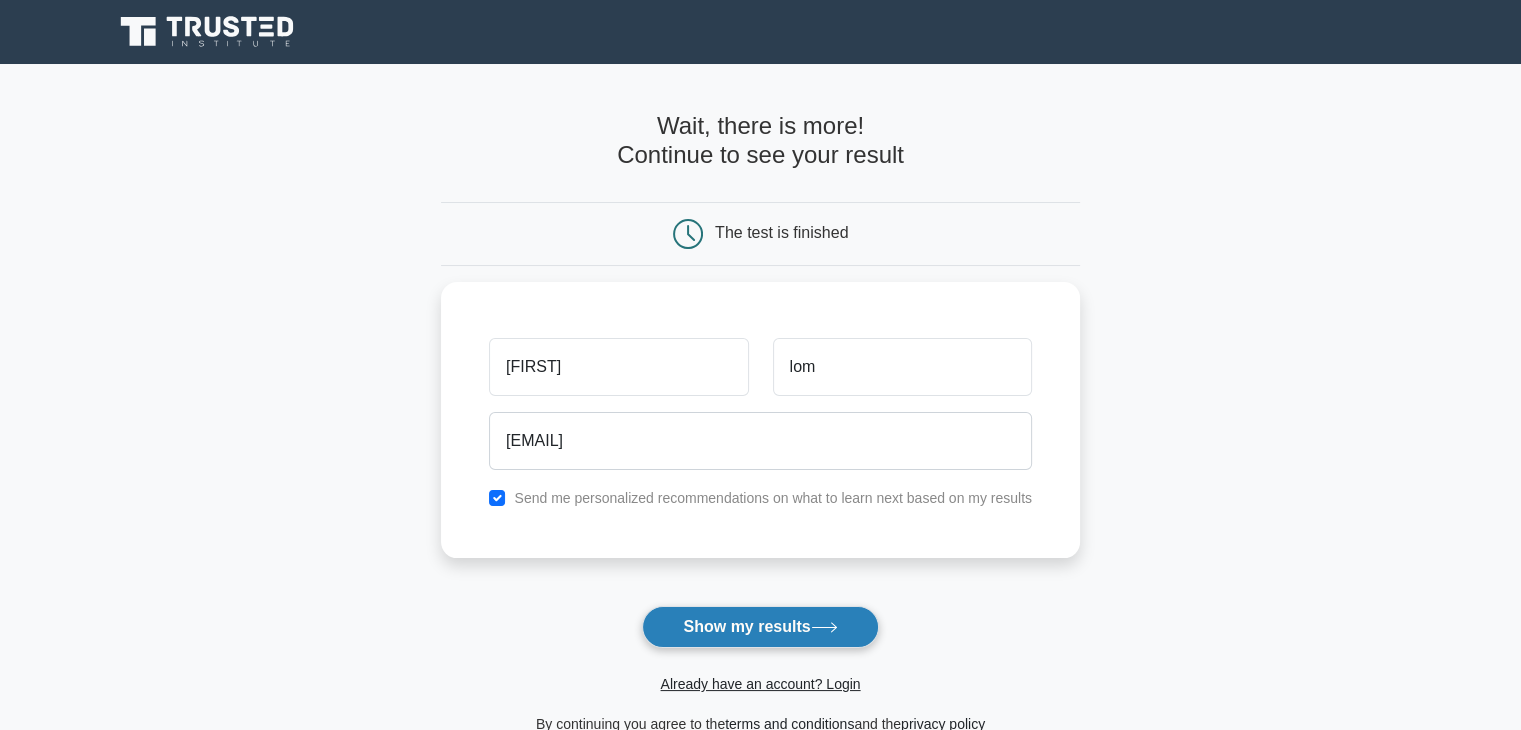click on "Show my results" at bounding box center (760, 627) 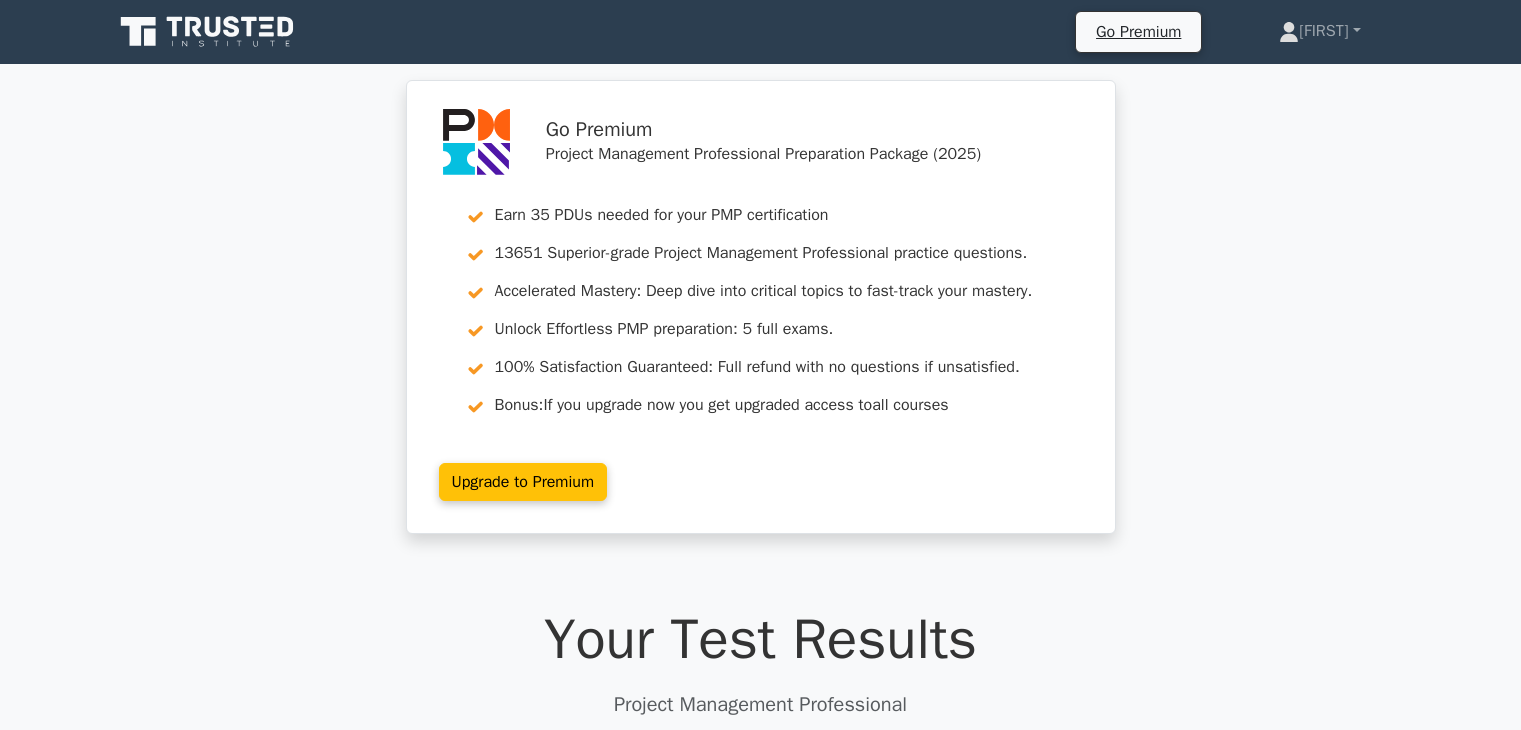 scroll, scrollTop: 0, scrollLeft: 0, axis: both 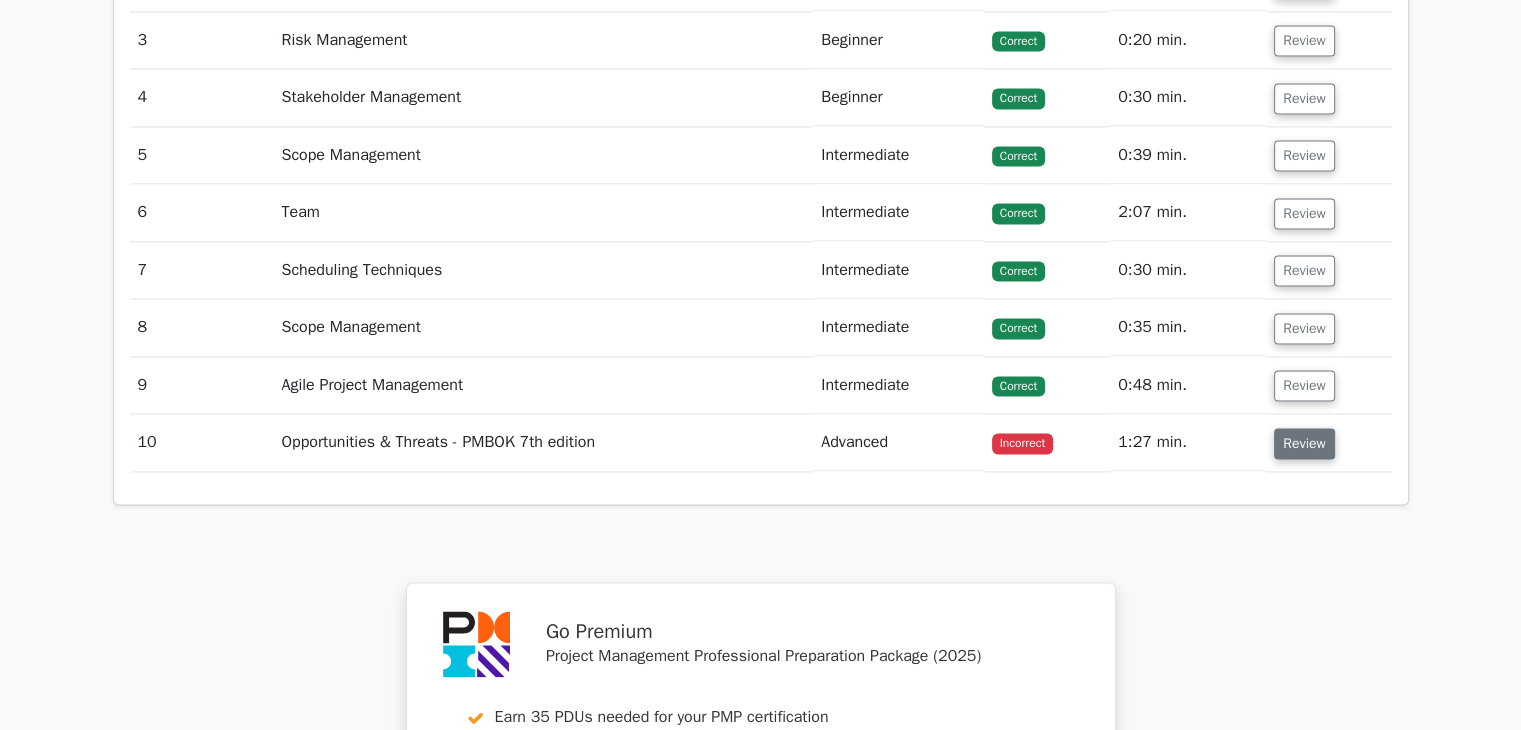 click on "Review" at bounding box center (1304, 443) 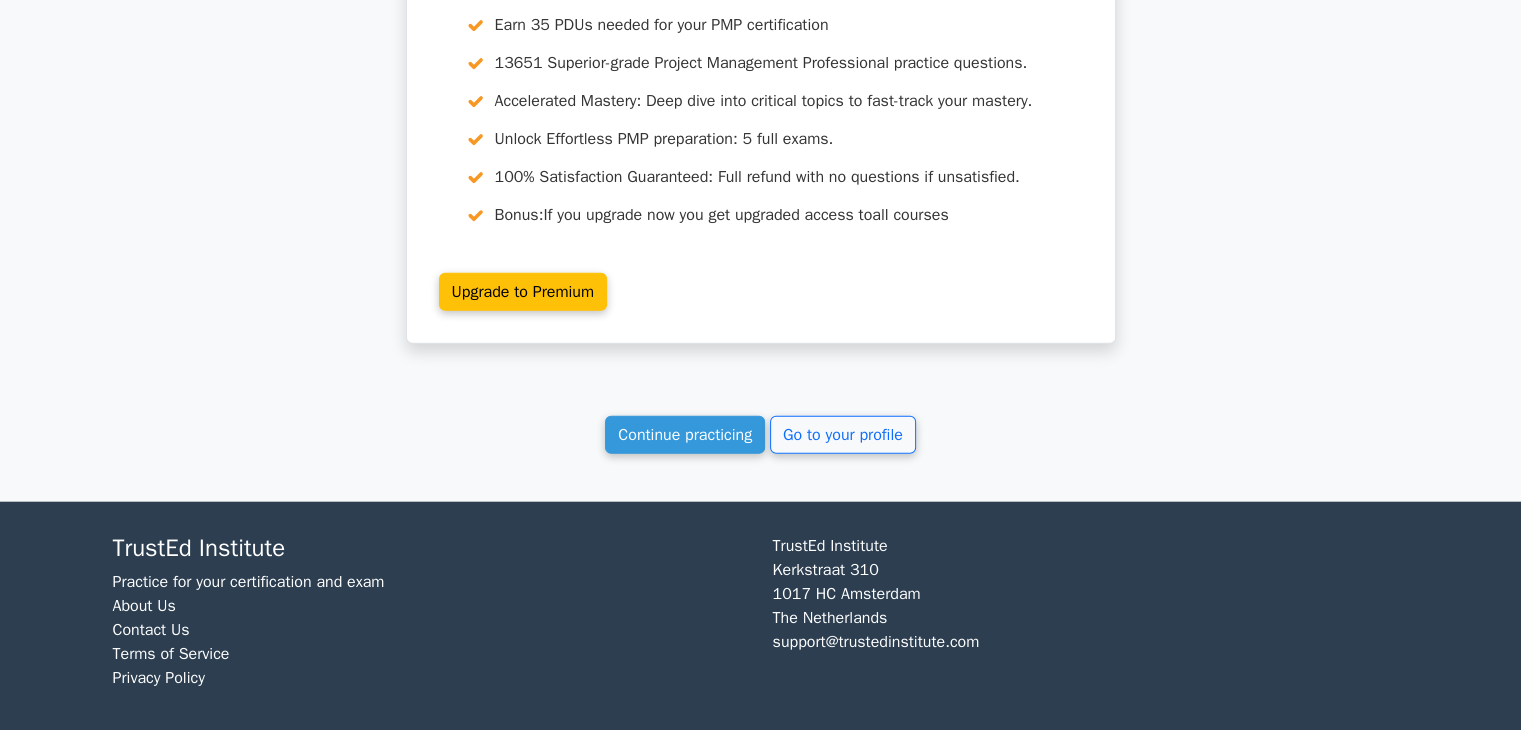 scroll, scrollTop: 4643, scrollLeft: 0, axis: vertical 